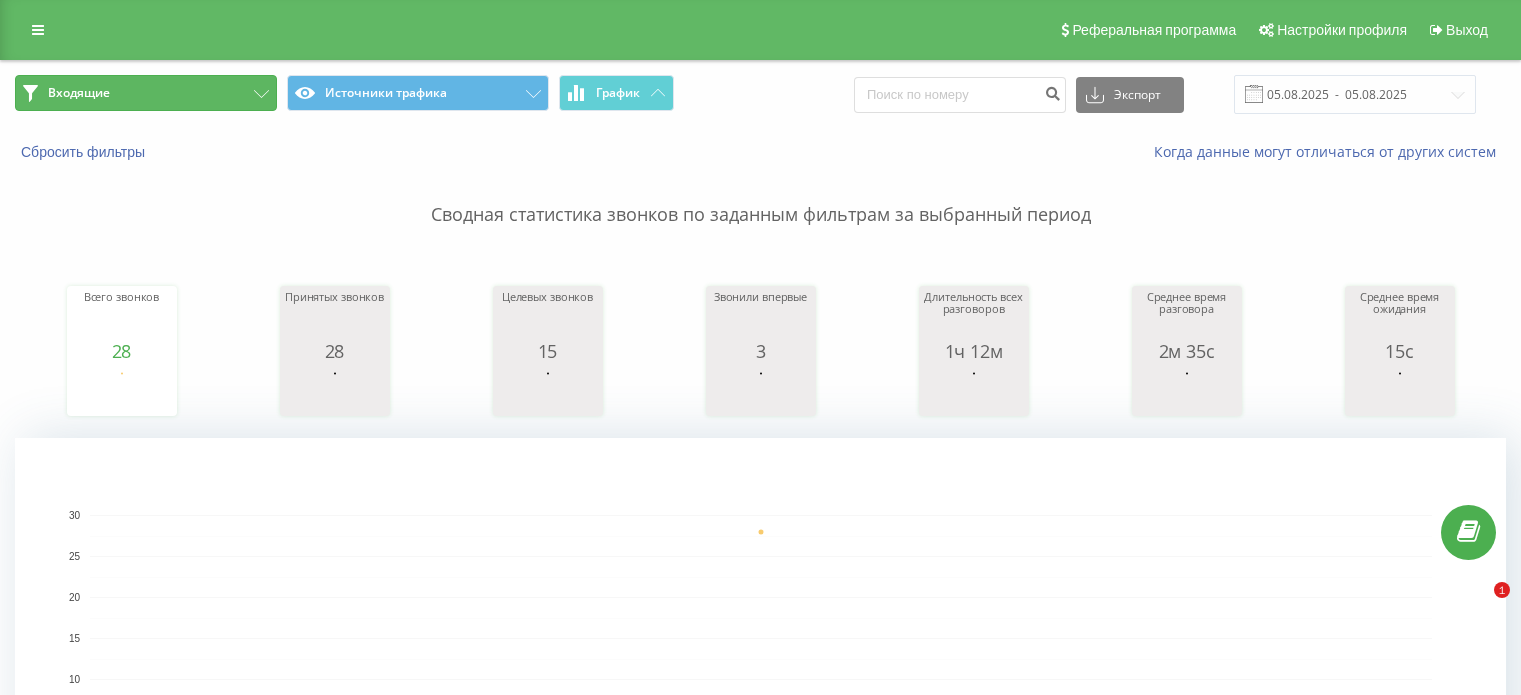 scroll, scrollTop: 0, scrollLeft: 0, axis: both 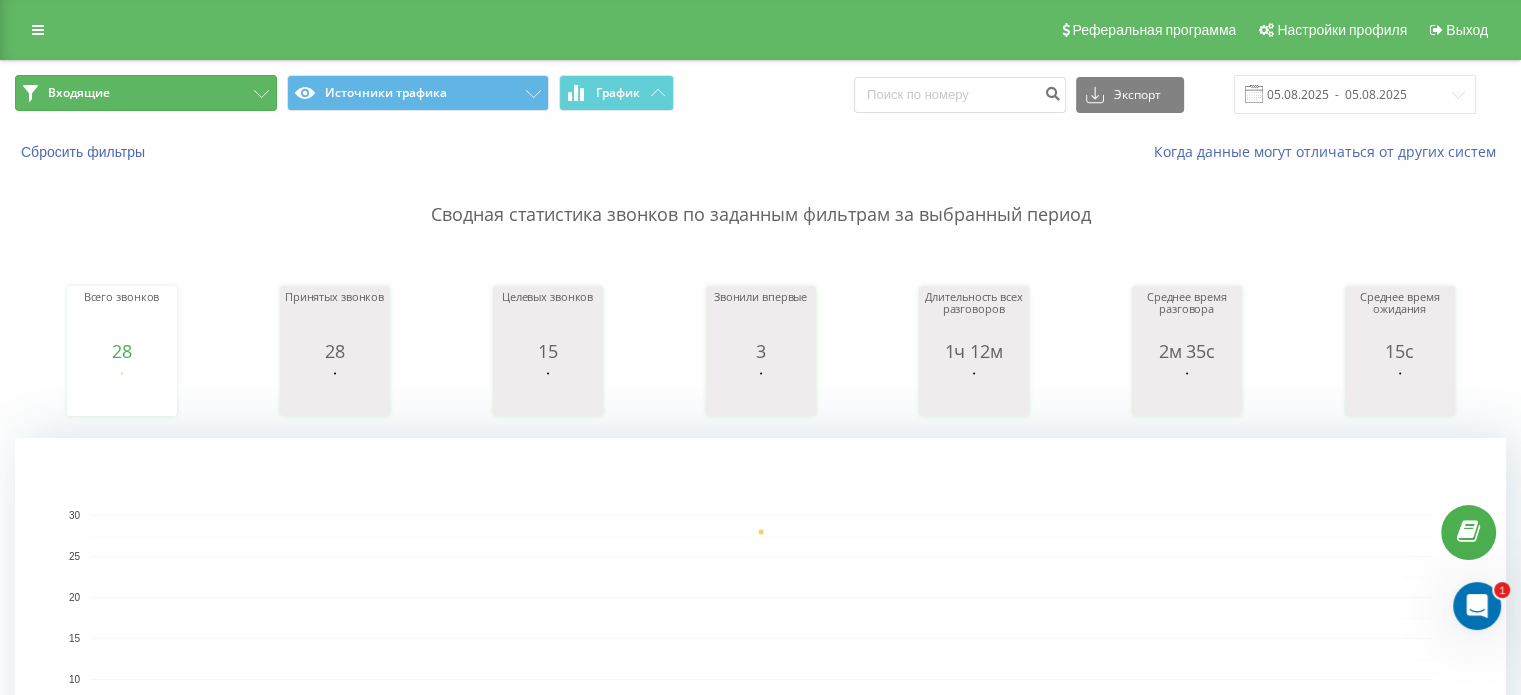 click on "Входящие" at bounding box center [146, 93] 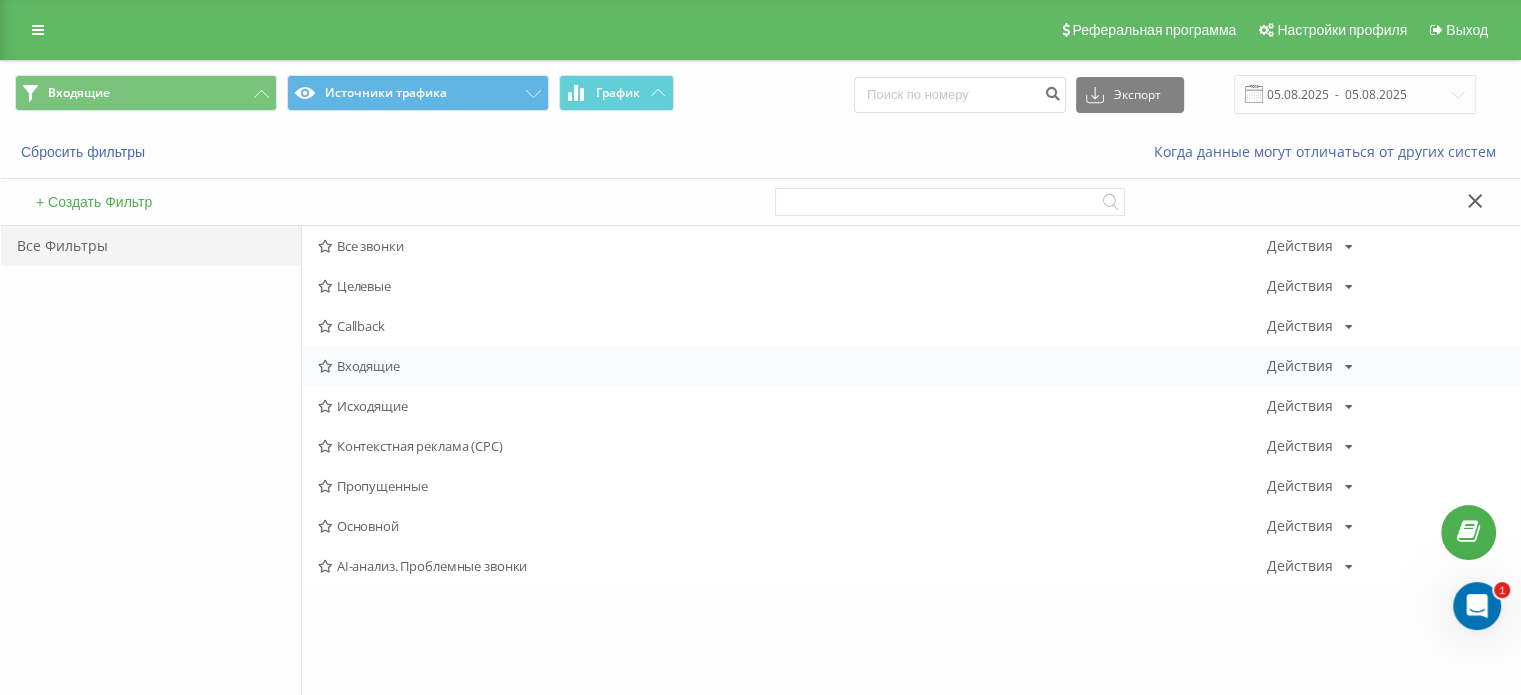 click on "Входящие Действия Редактировать Копировать Удалить По умолчанию Поделиться" at bounding box center (911, 366) 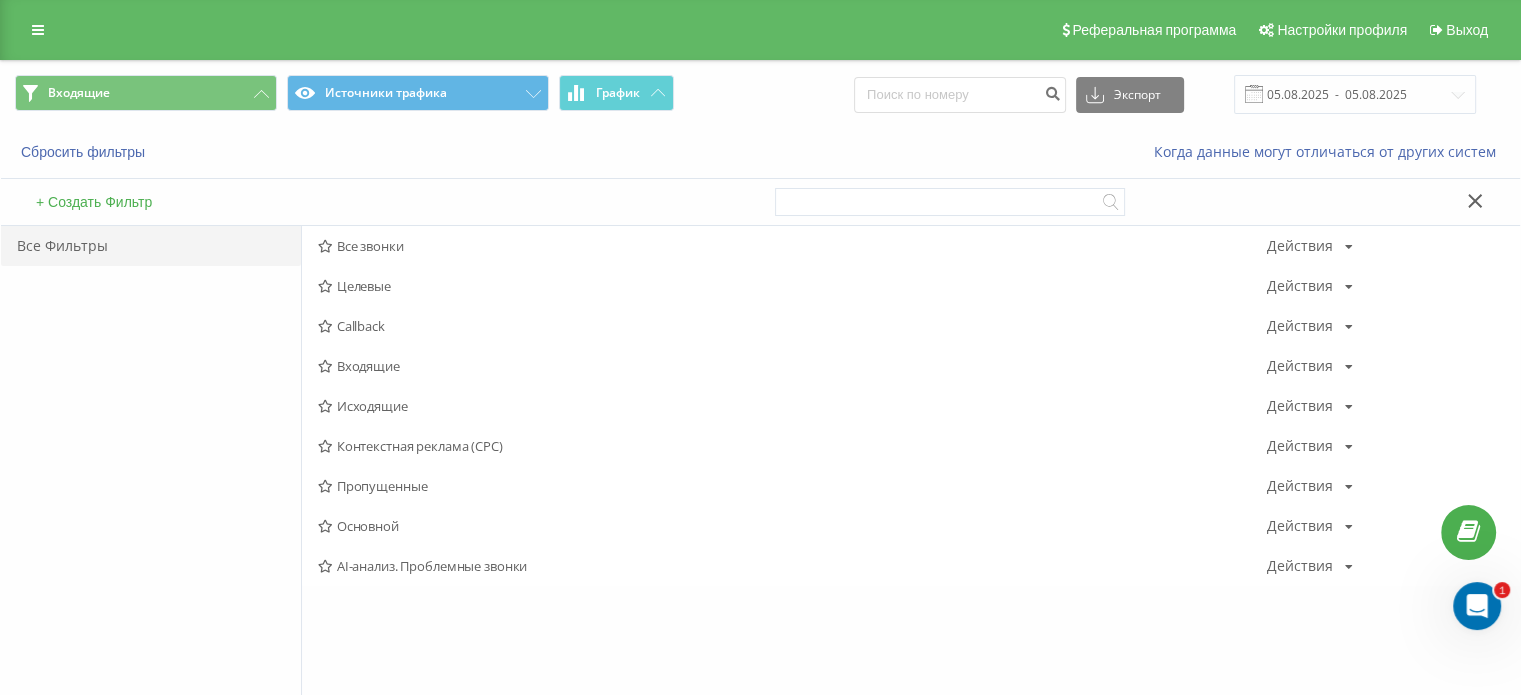 click on "Входящие" at bounding box center (792, 366) 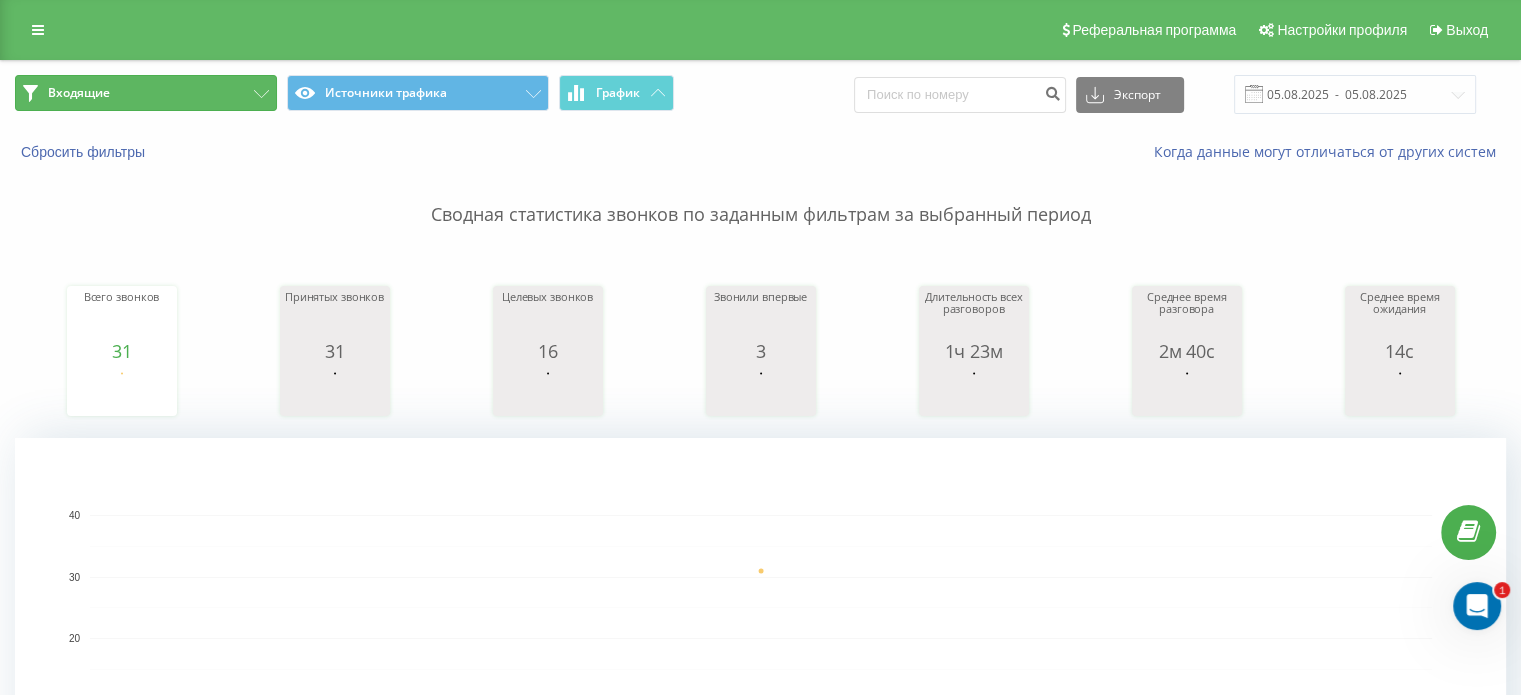 click on "Входящие" at bounding box center (146, 93) 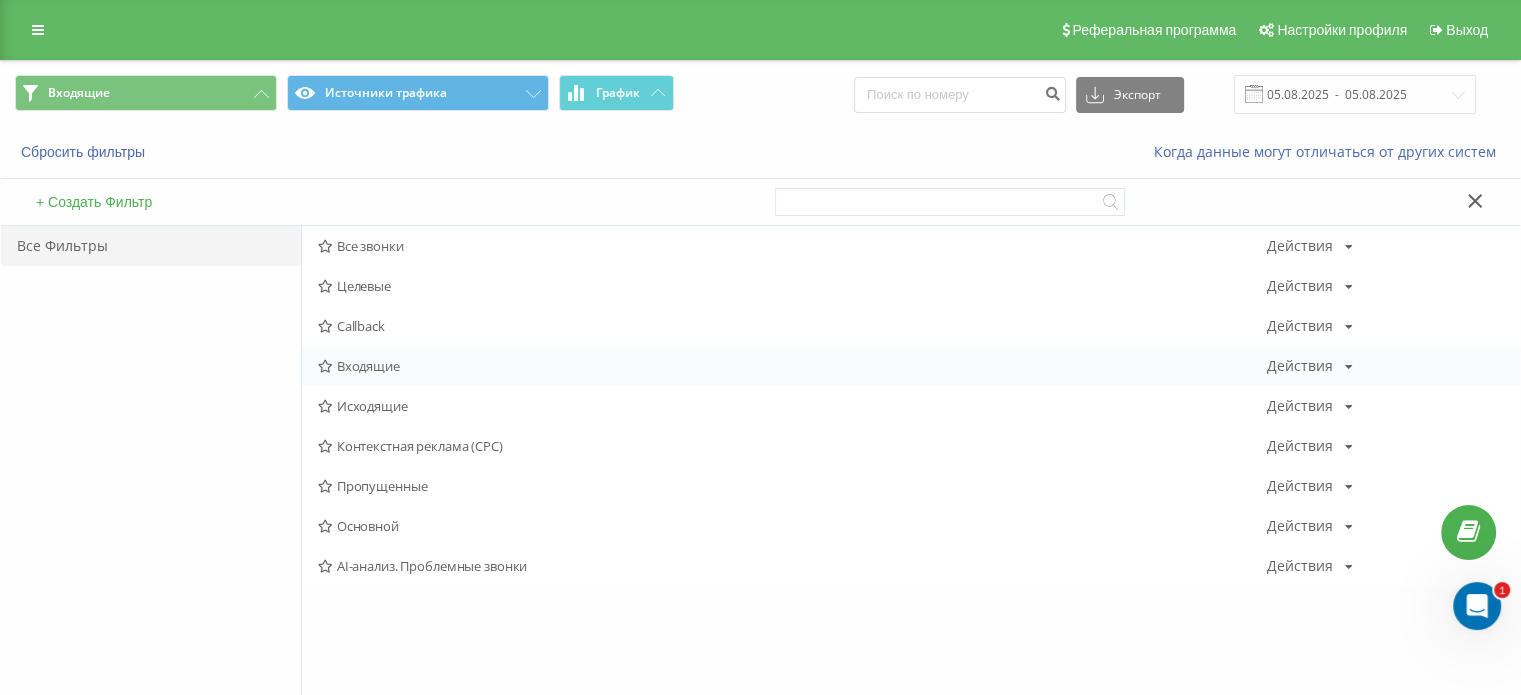 click on "Входящие Действия Редактировать Копировать Удалить По умолчанию Поделиться" at bounding box center [911, 366] 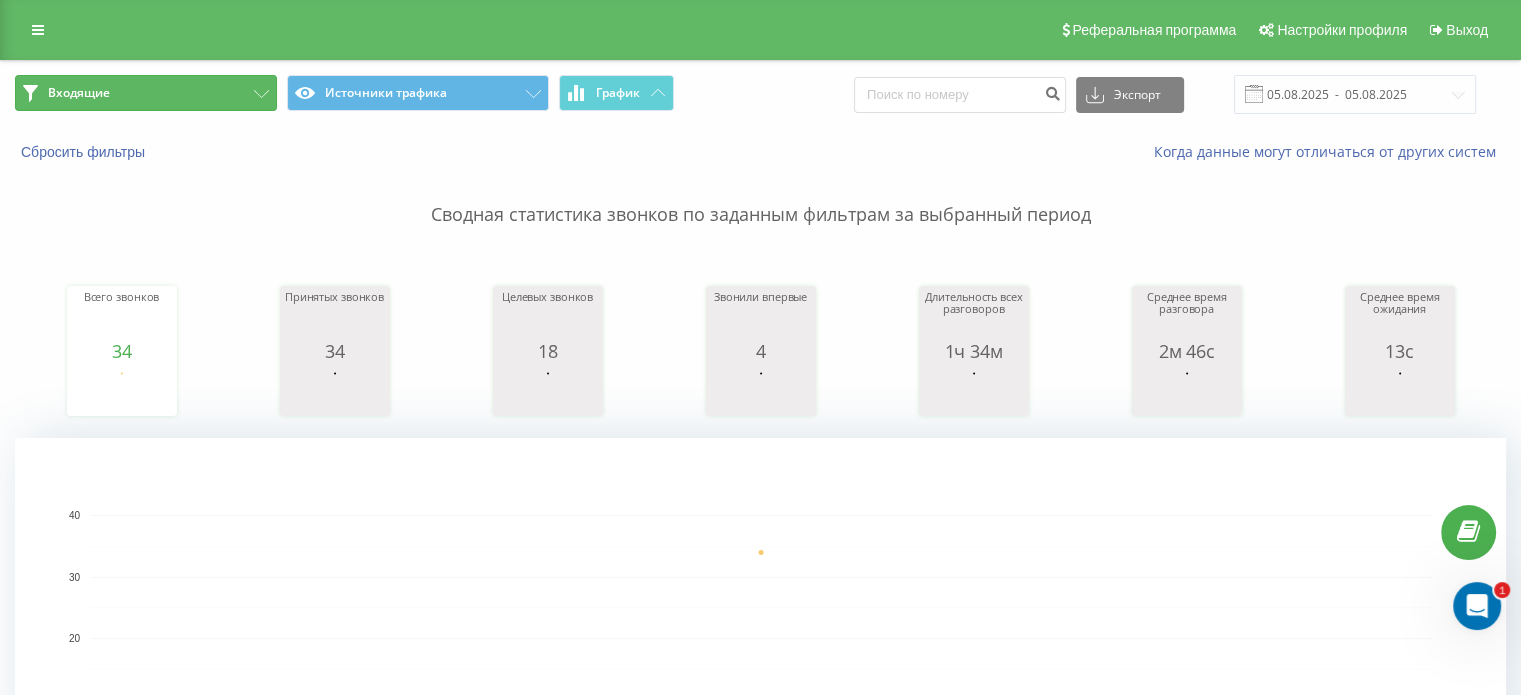 click on "Входящие" at bounding box center (146, 93) 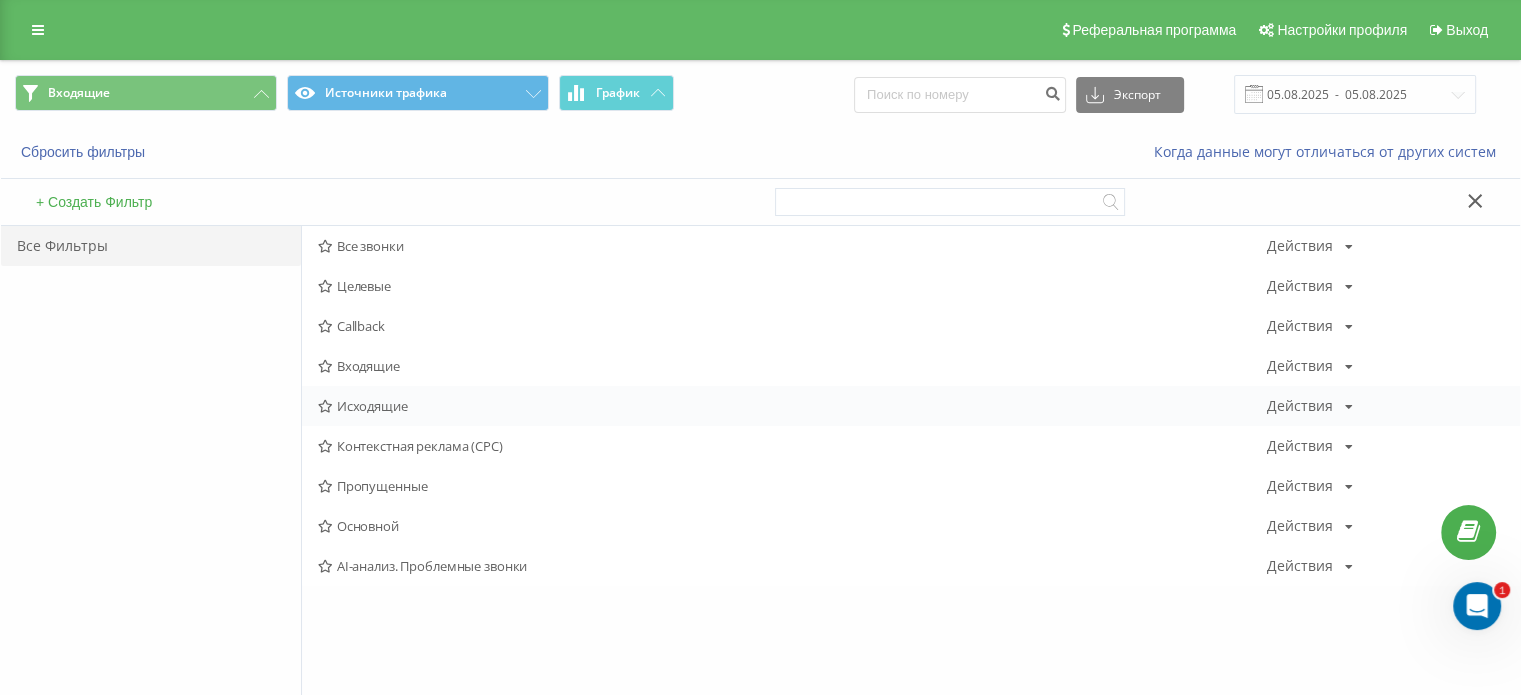 click on "Исходящие" at bounding box center (792, 406) 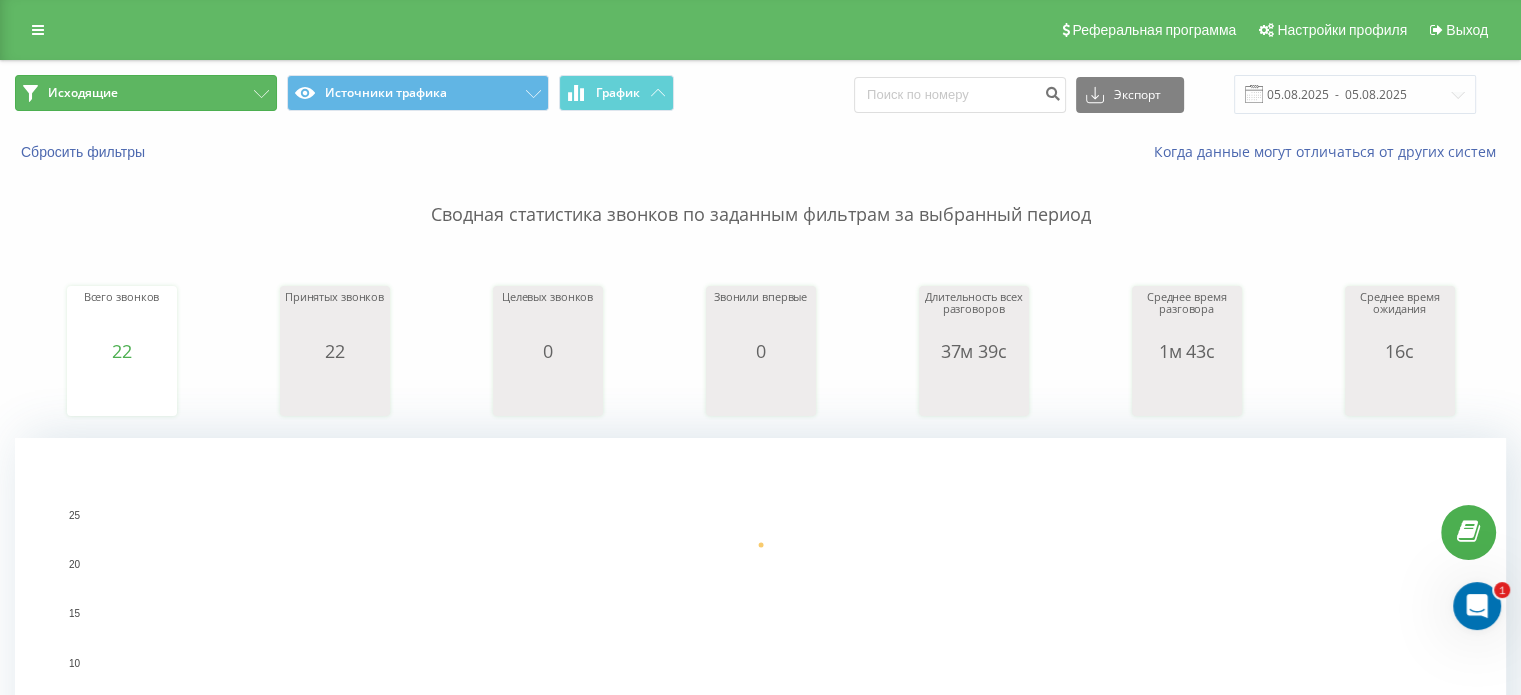 click on "Исходящие" at bounding box center [146, 93] 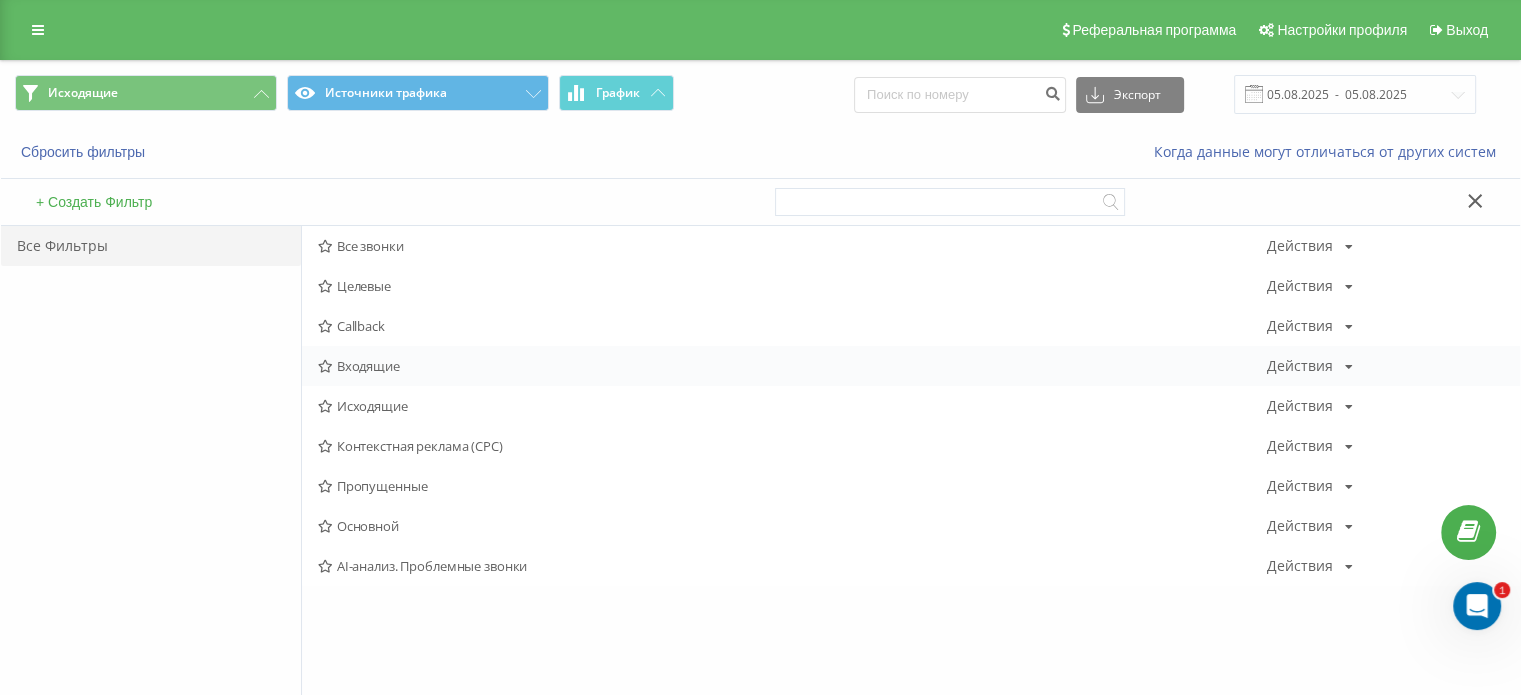 click on "Входящие" at bounding box center (792, 366) 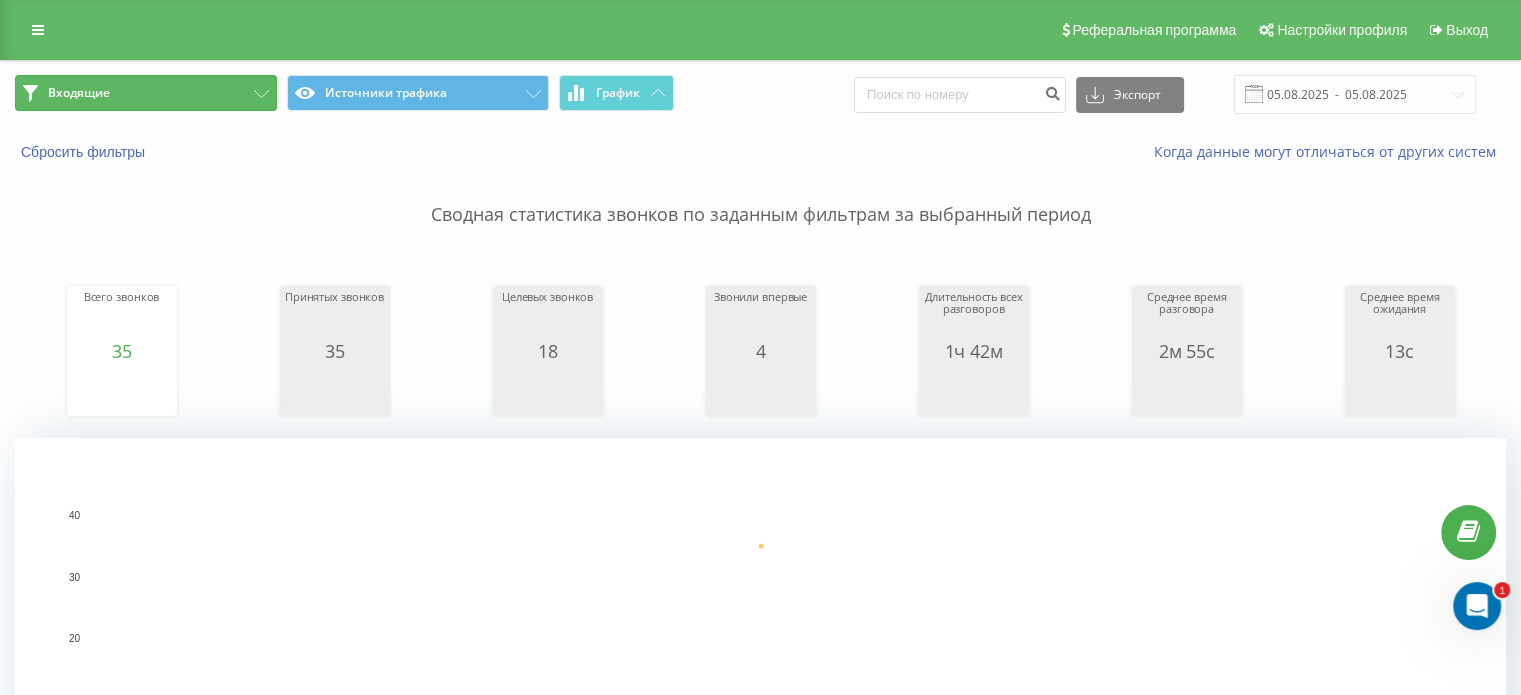 click on "Входящие" at bounding box center [146, 93] 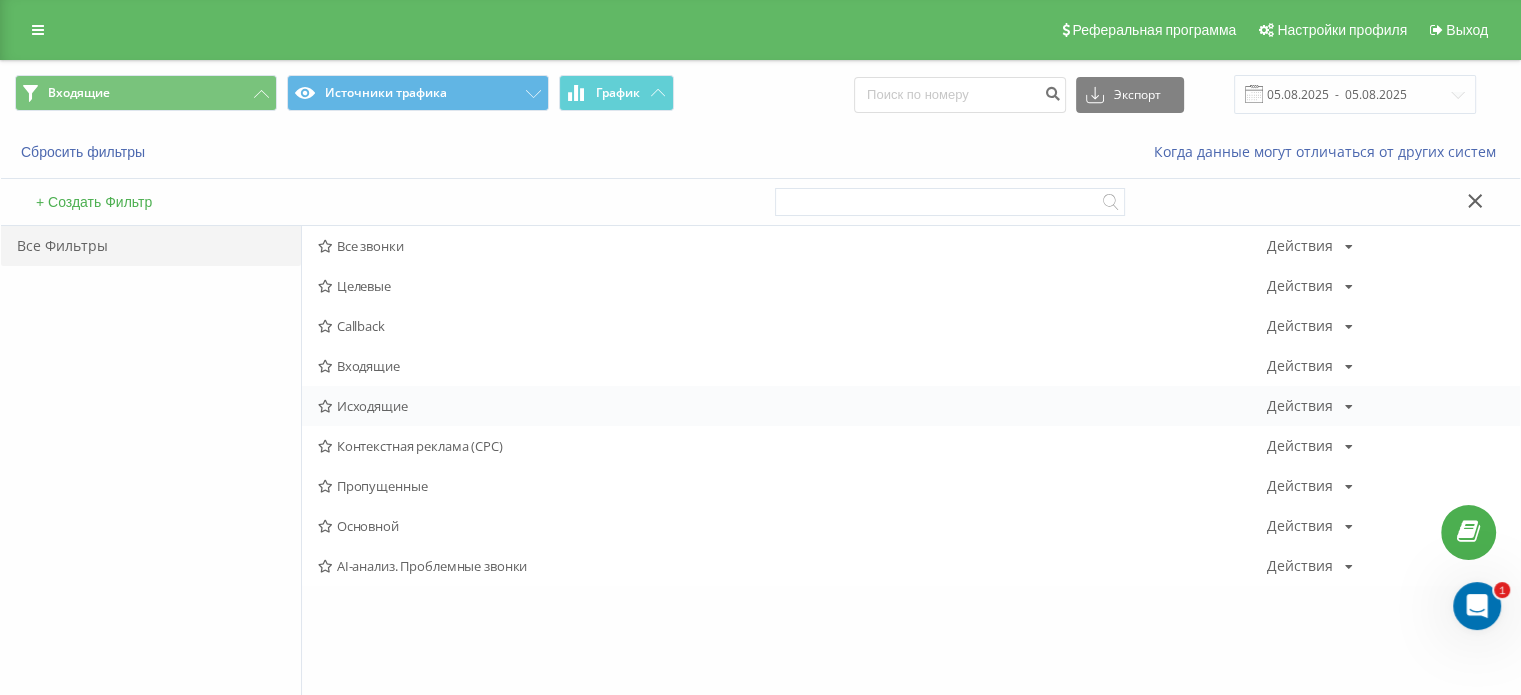 click on "Исходящие" at bounding box center (792, 406) 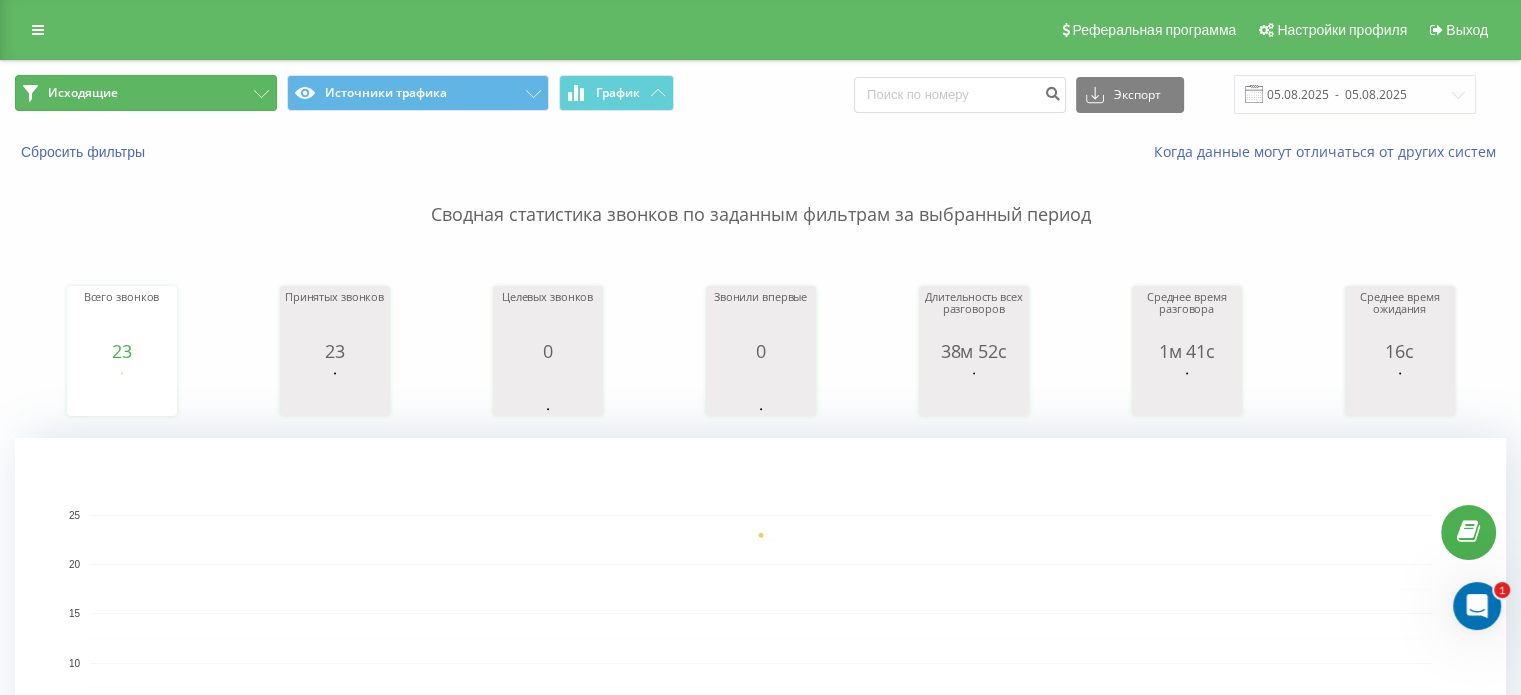 click on "Исходящие" at bounding box center (146, 93) 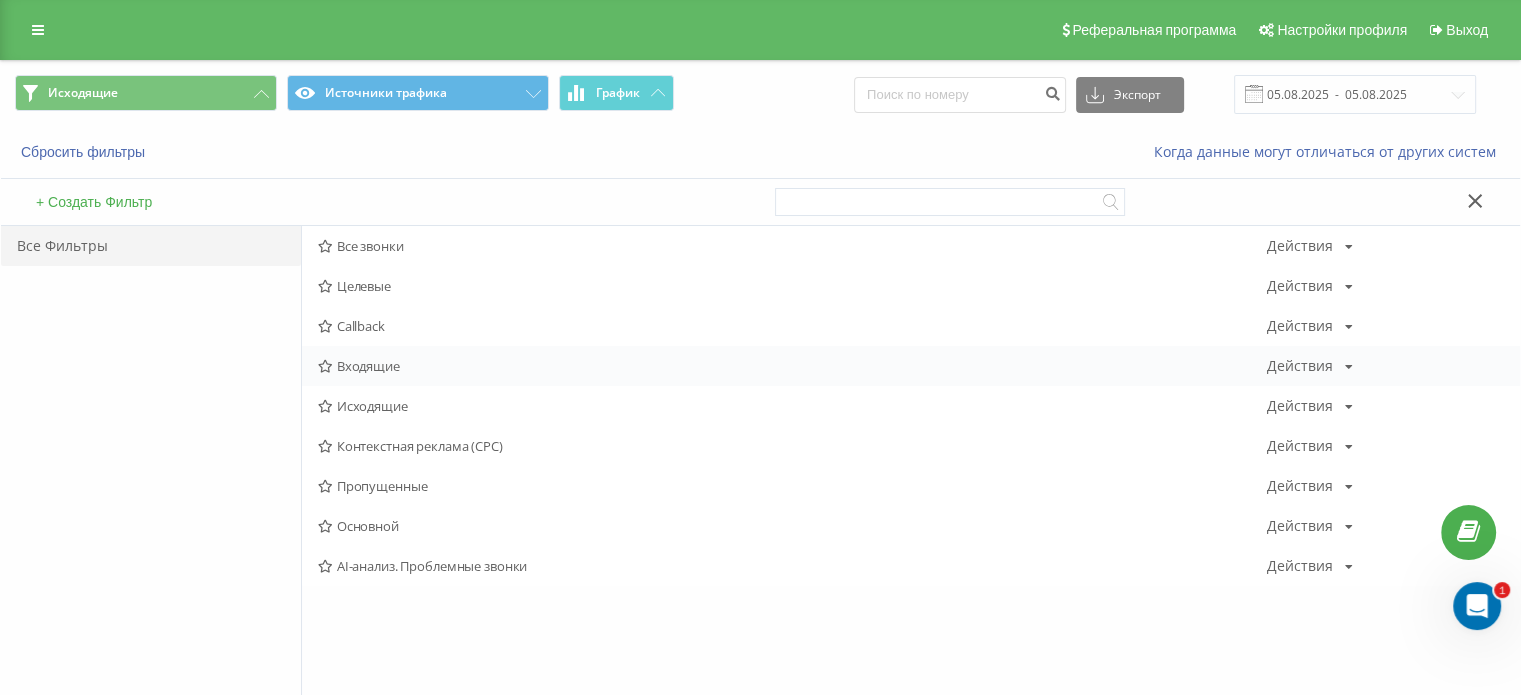click on "Входящие" at bounding box center (792, 366) 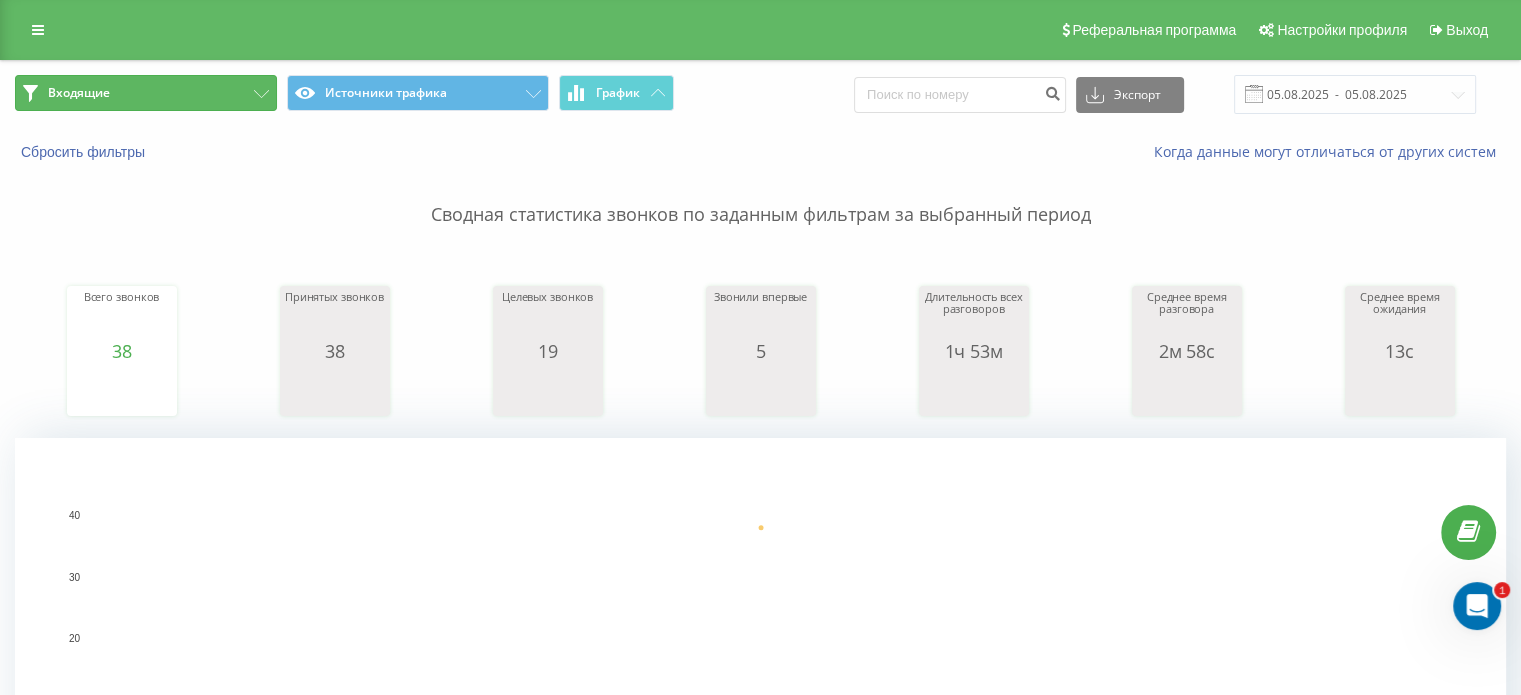 click on "Входящие" at bounding box center [146, 93] 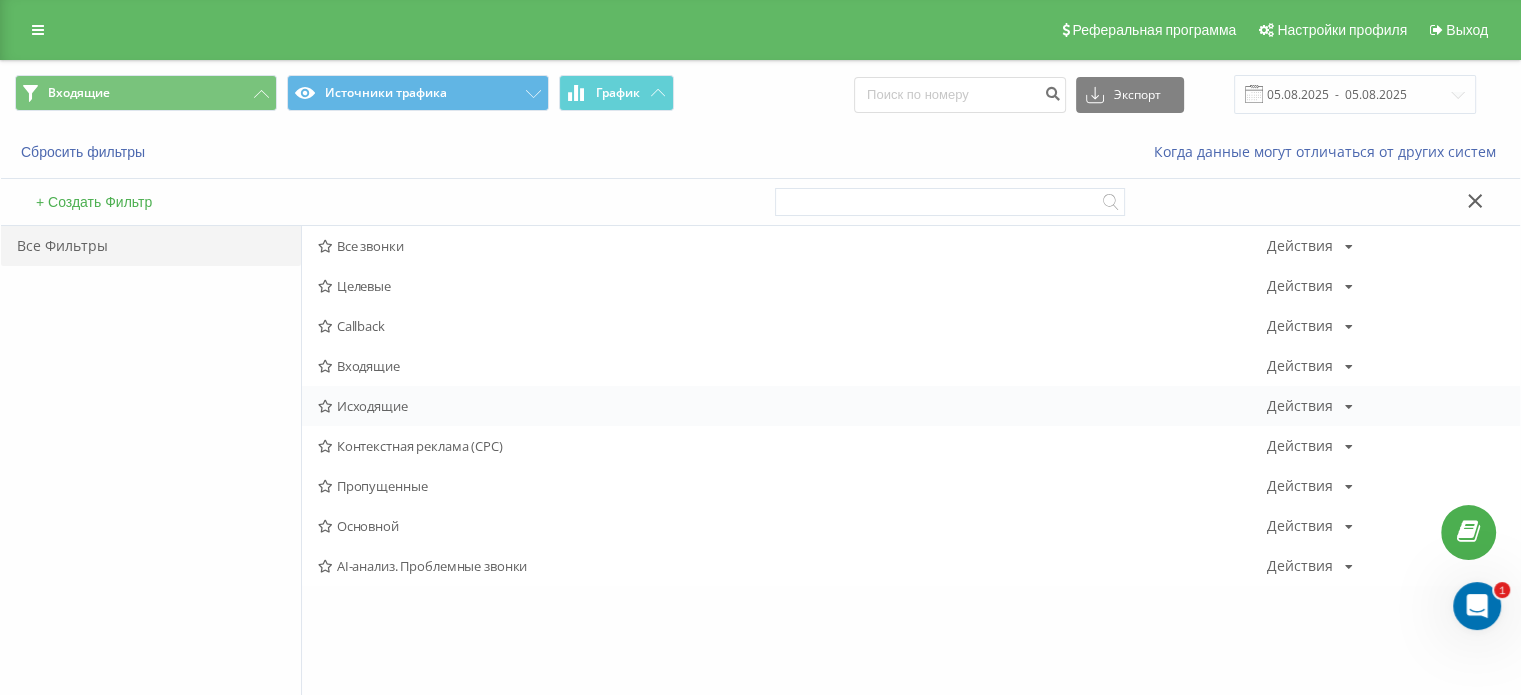 click on "Исходящие Действия Редактировать Копировать Удалить По умолчанию Поделиться" at bounding box center (911, 406) 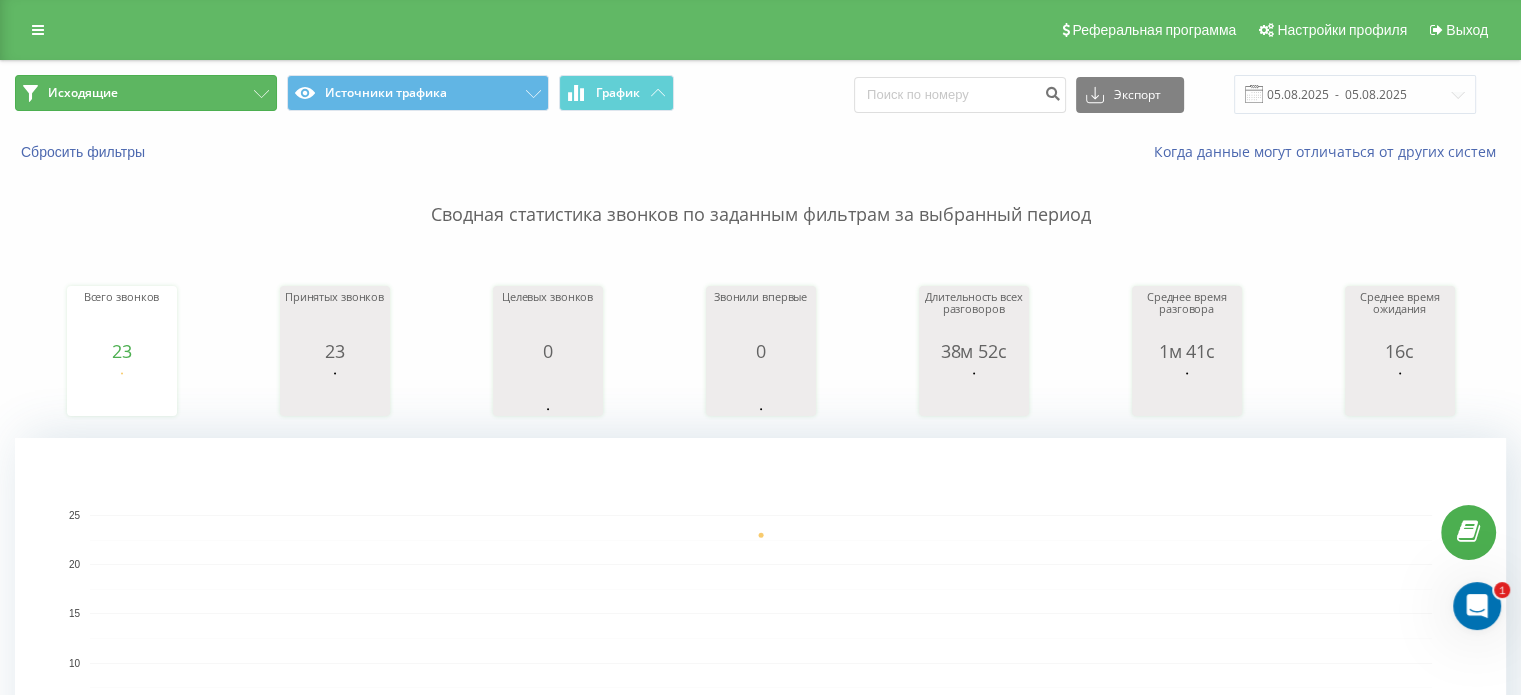 click on "Исходящие" at bounding box center (146, 93) 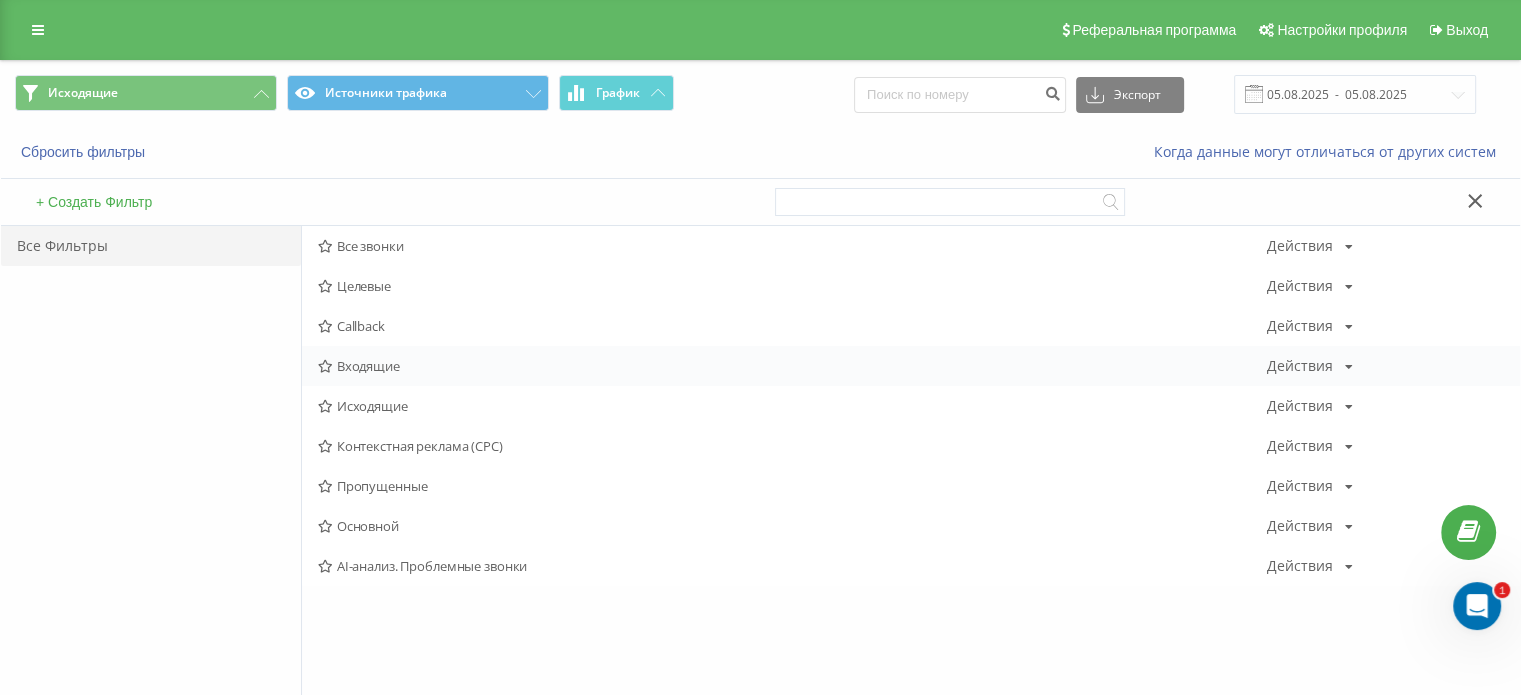 click on "Входящие Действия Редактировать Копировать Удалить По умолчанию Поделиться" at bounding box center (911, 366) 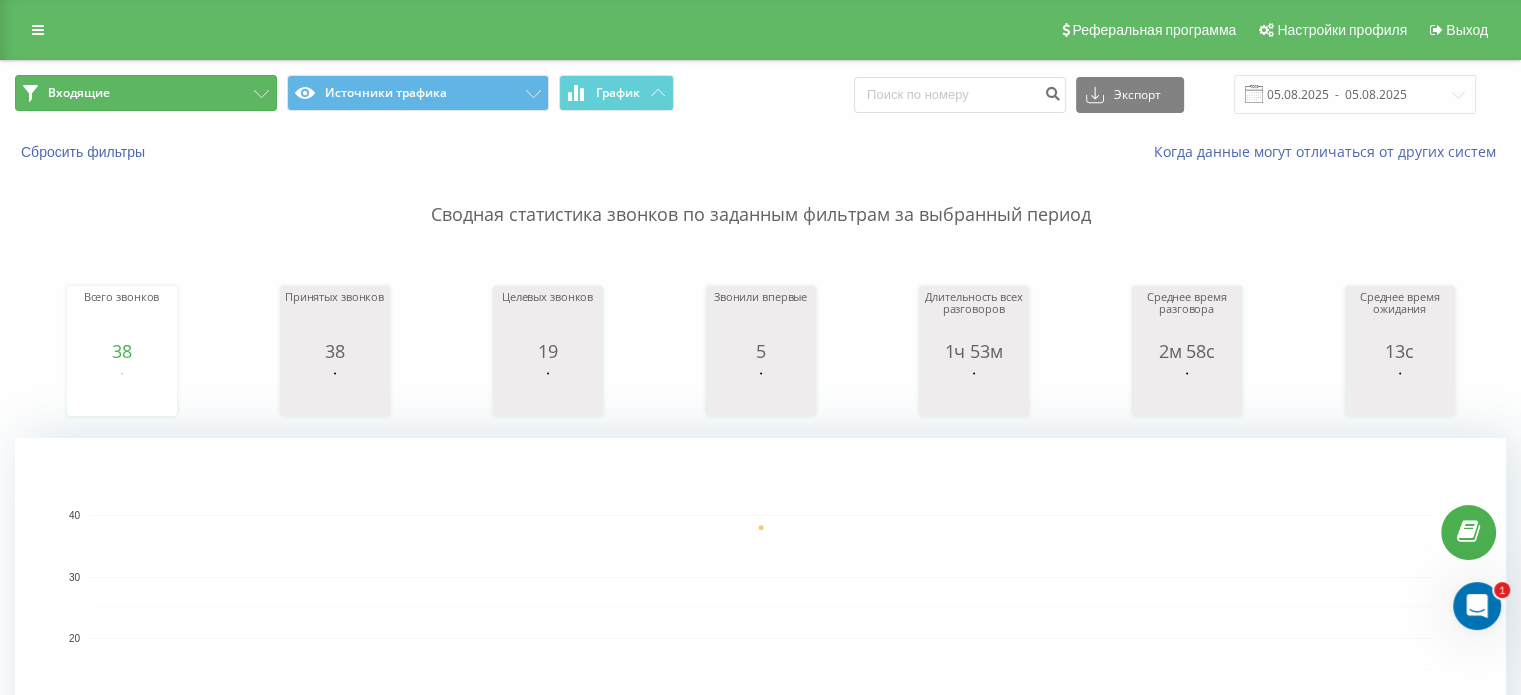 click on "Входящие" at bounding box center (146, 93) 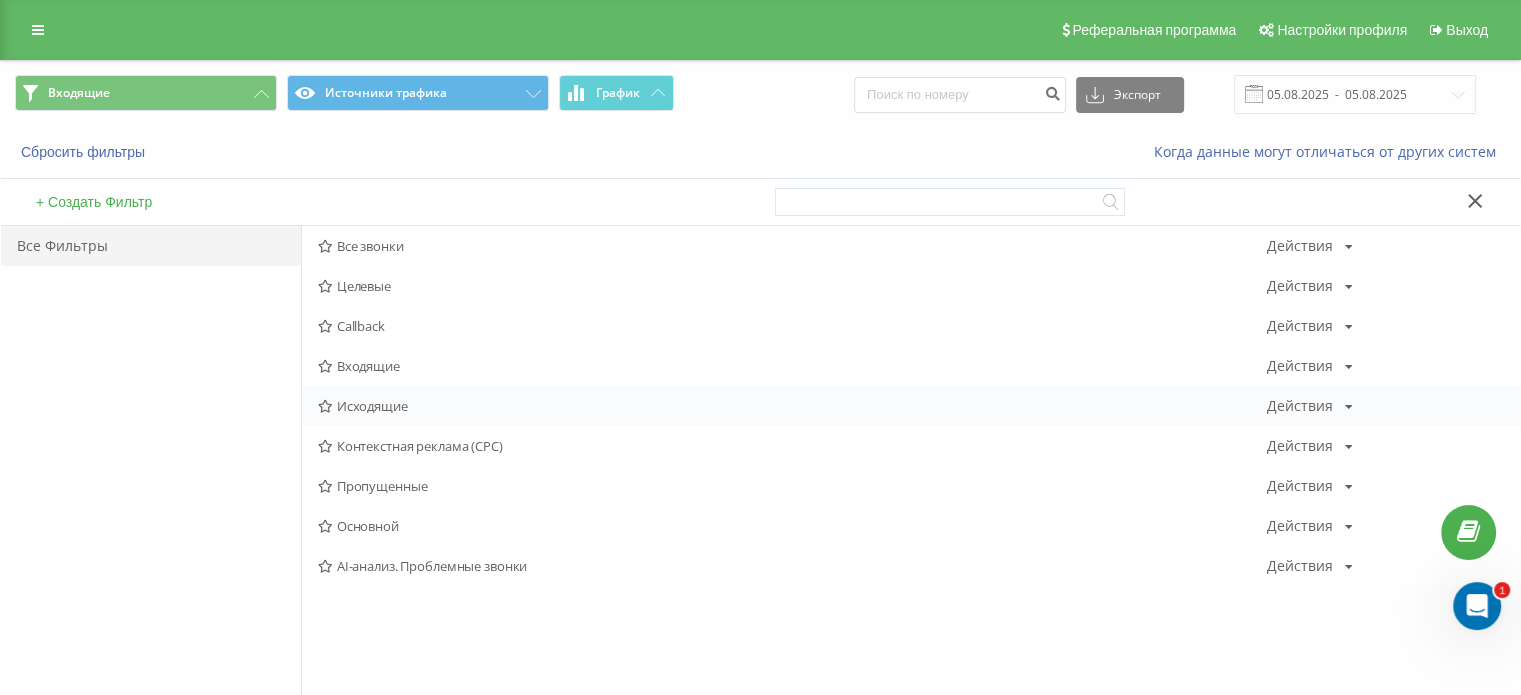 click on "Исходящие" at bounding box center (792, 406) 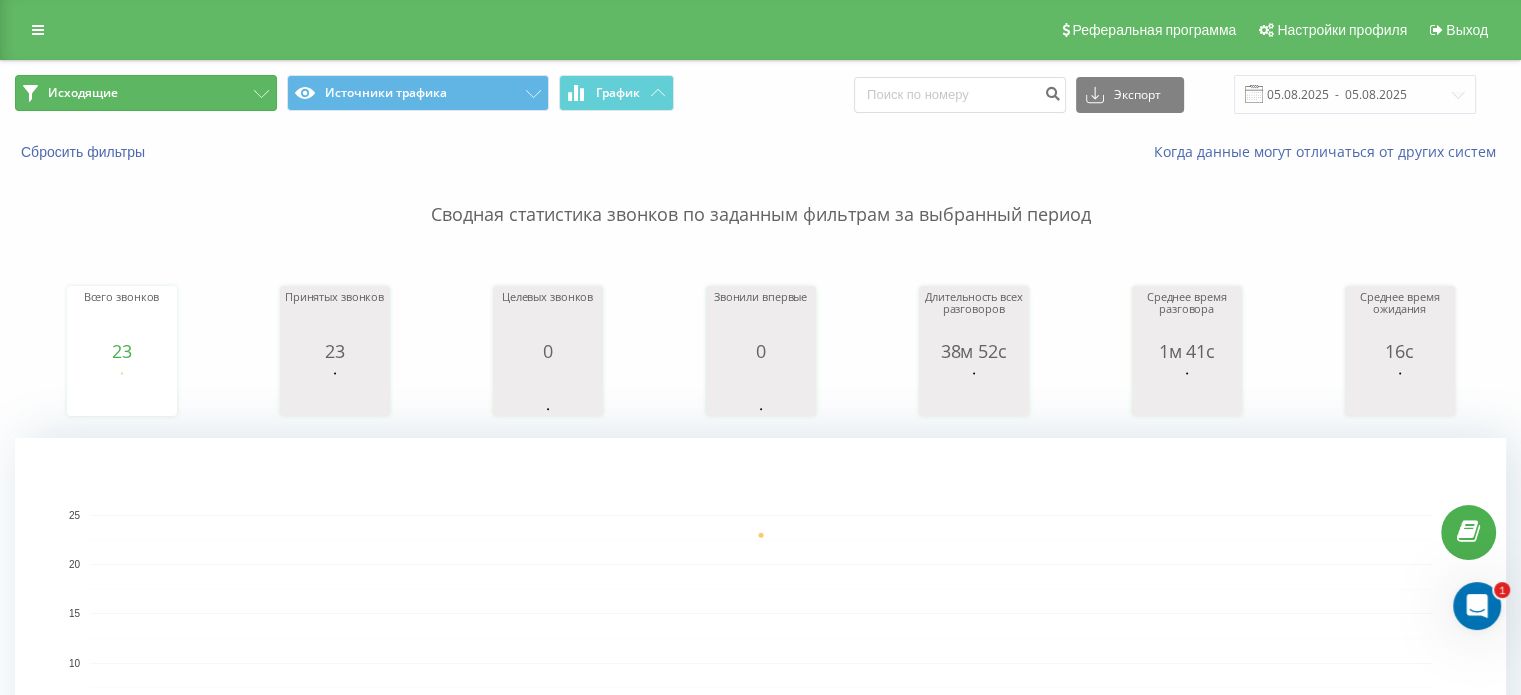 click on "Исходящие" at bounding box center (146, 93) 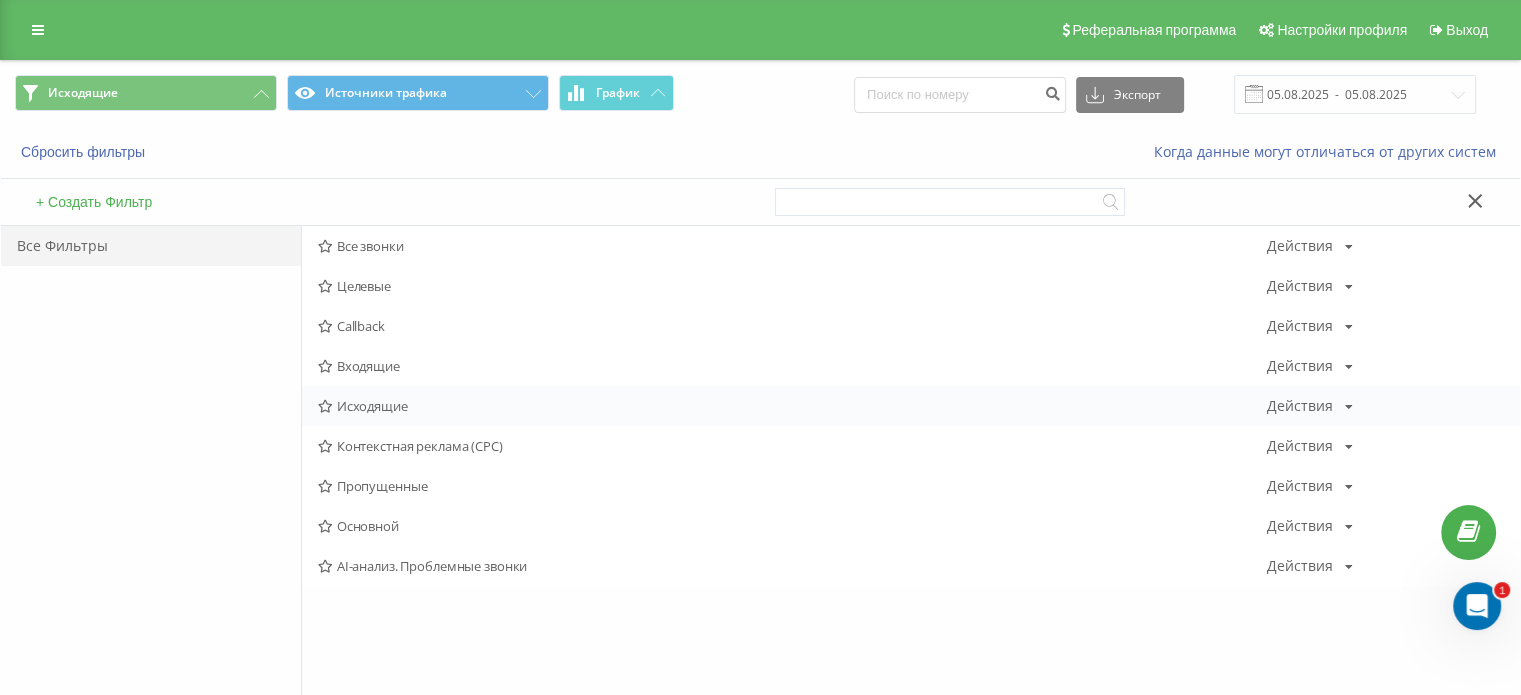 click on "Исходящие" at bounding box center [792, 406] 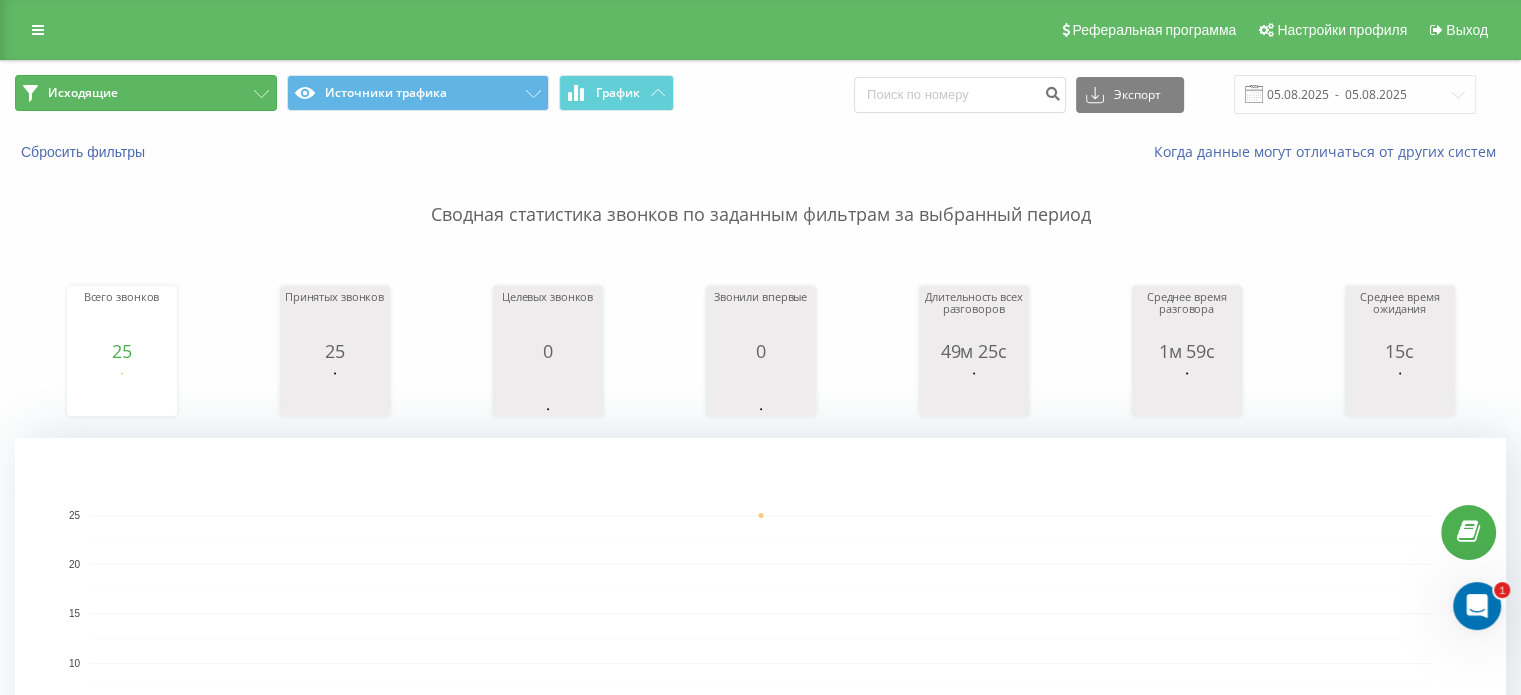 click on "Исходящие" at bounding box center [146, 93] 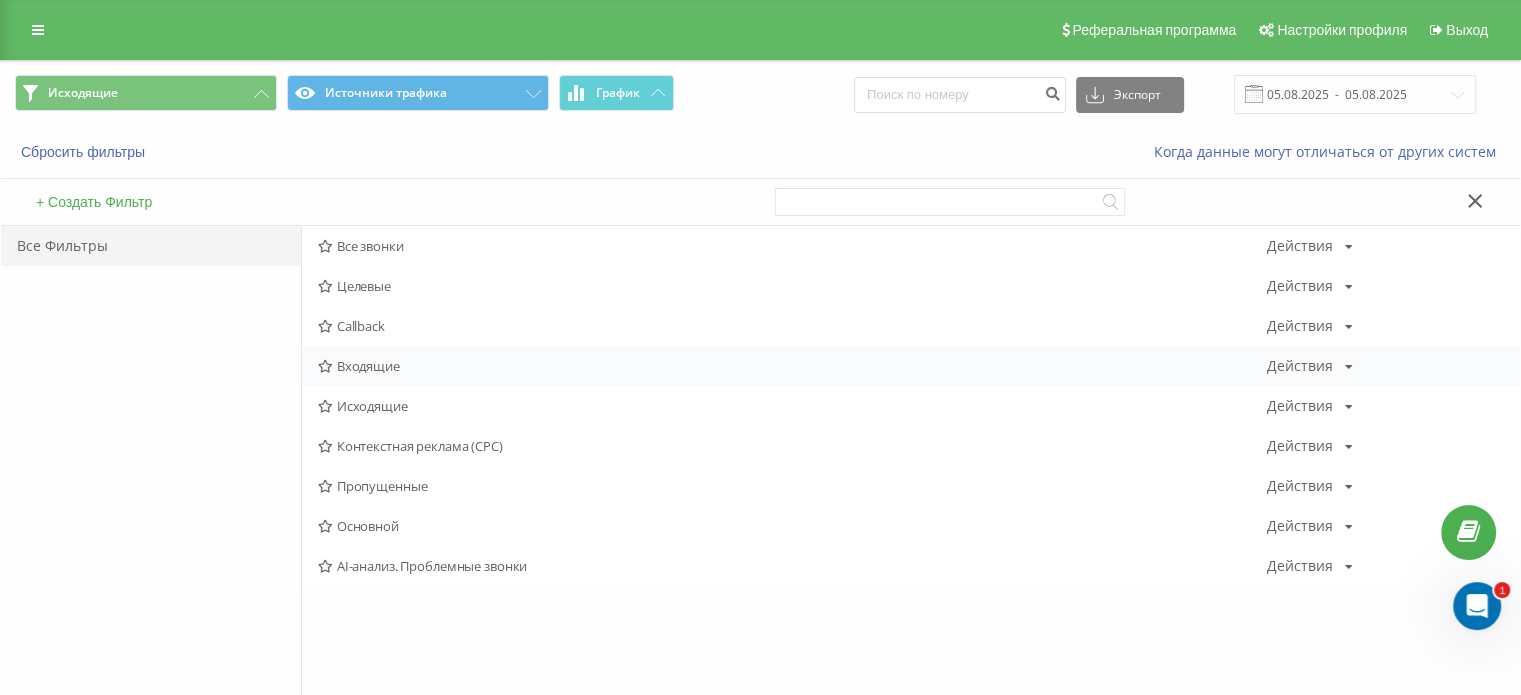 click on "Входящие Действия Редактировать Копировать Удалить По умолчанию Поделиться" at bounding box center [911, 366] 